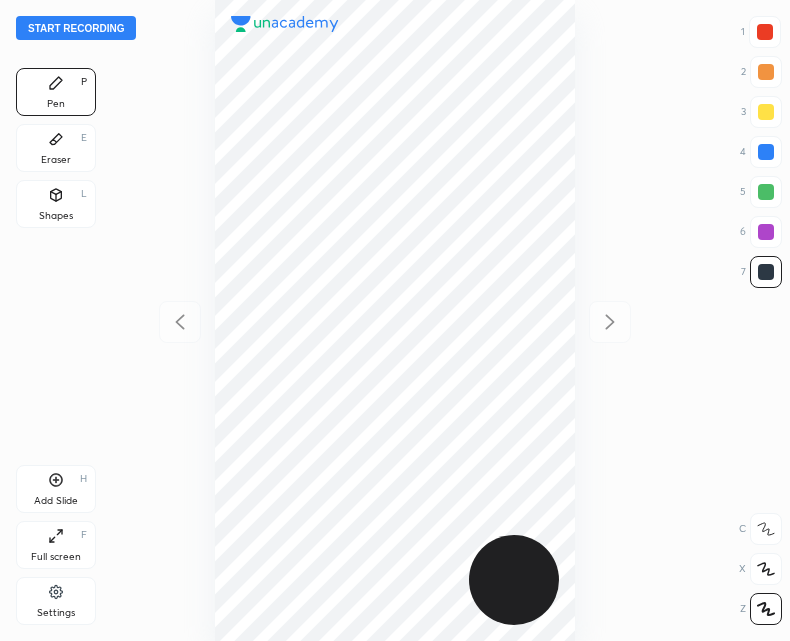 scroll, scrollTop: 0, scrollLeft: 0, axis: both 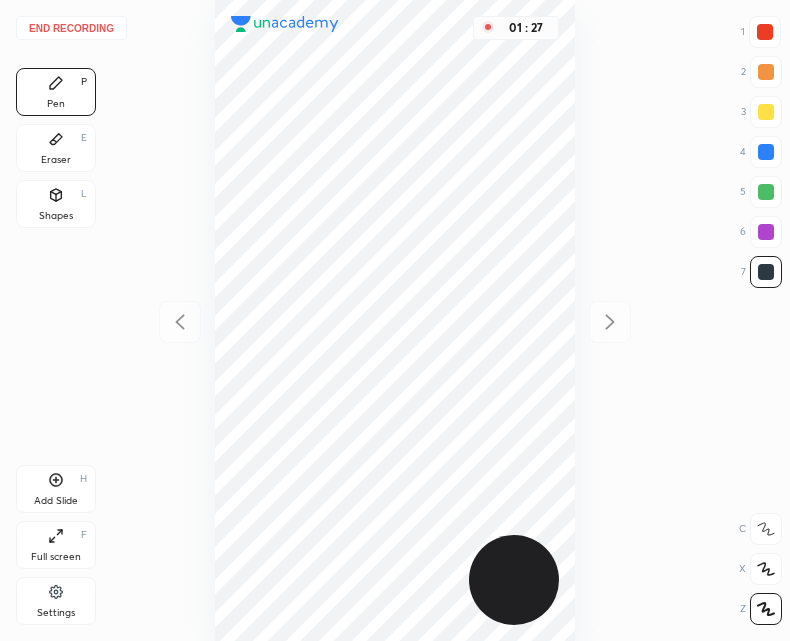 click at bounding box center [765, 32] 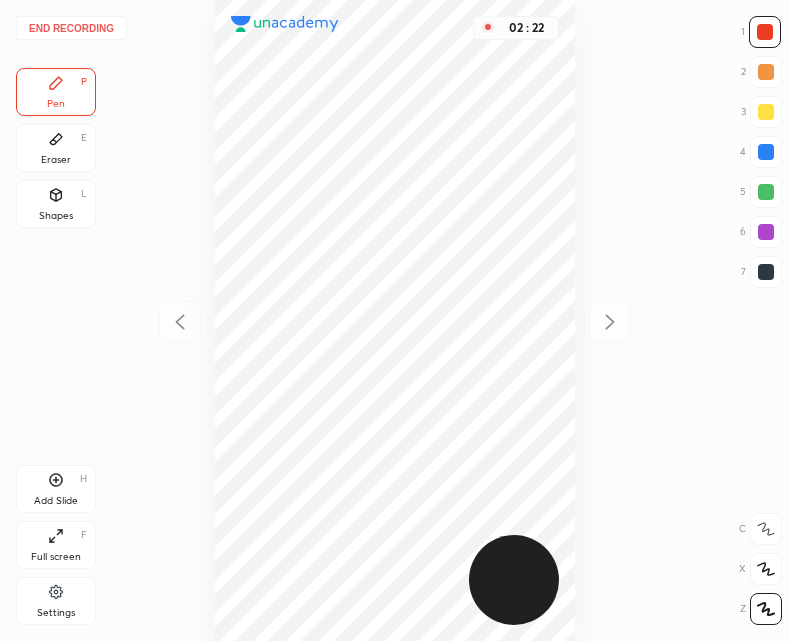 click at bounding box center [766, 272] 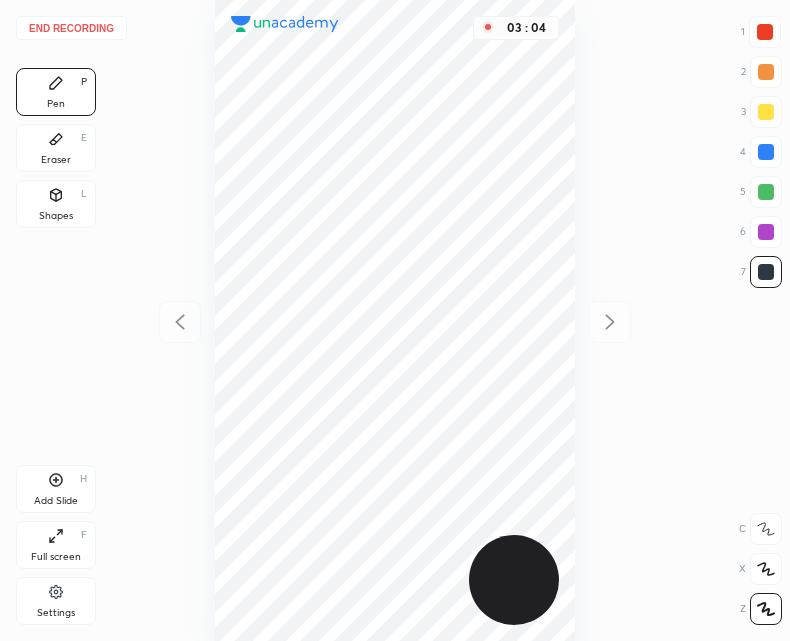 click on "End recording" at bounding box center [71, 28] 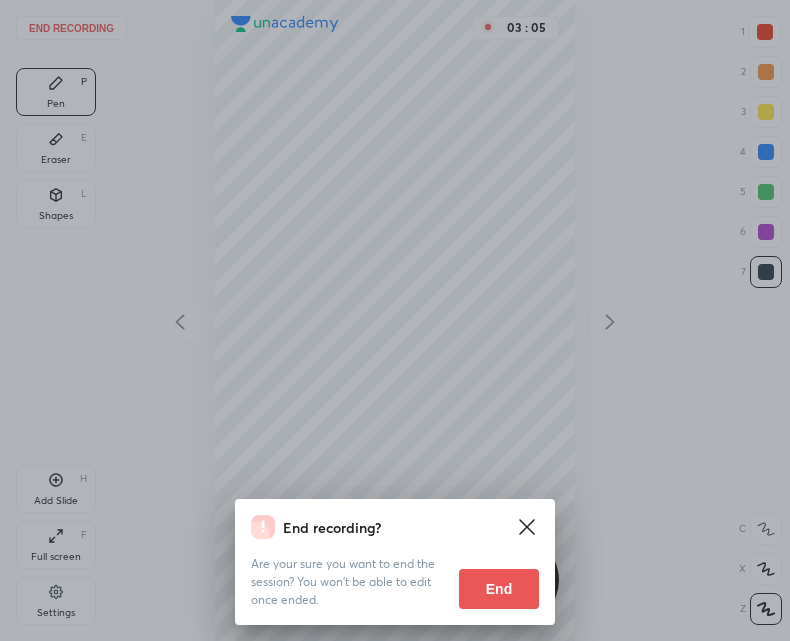 click on "End" at bounding box center (499, 589) 